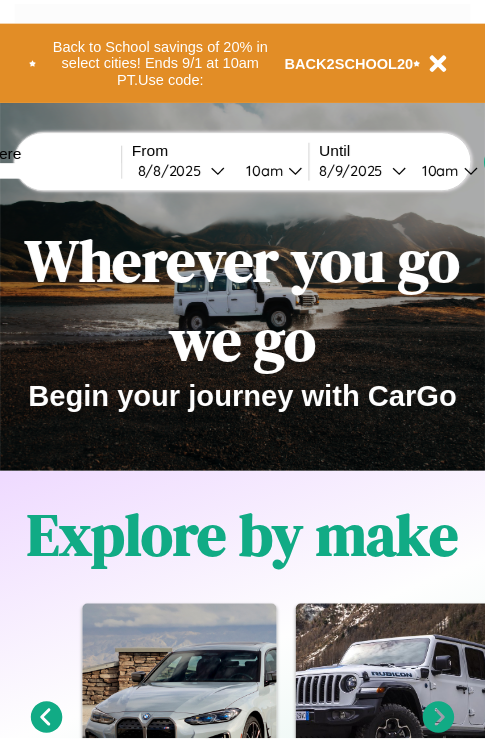 scroll, scrollTop: 0, scrollLeft: 0, axis: both 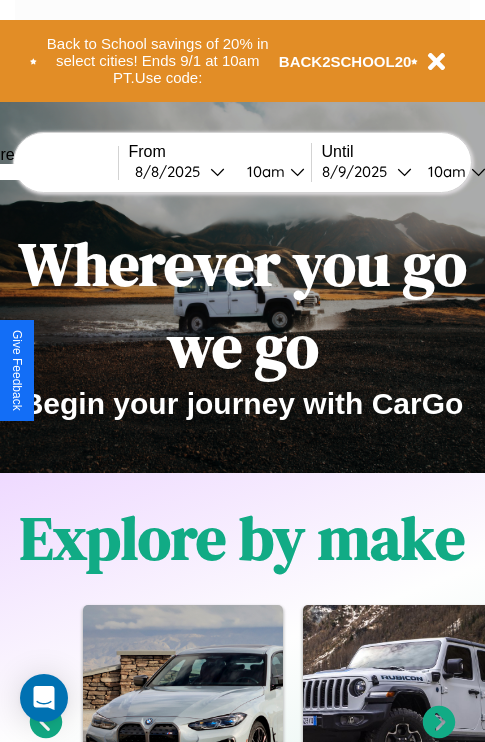click at bounding box center (43, 172) 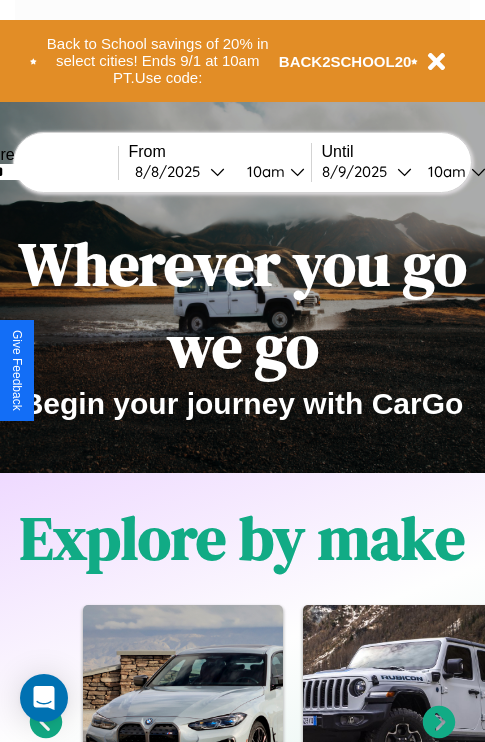type on "******" 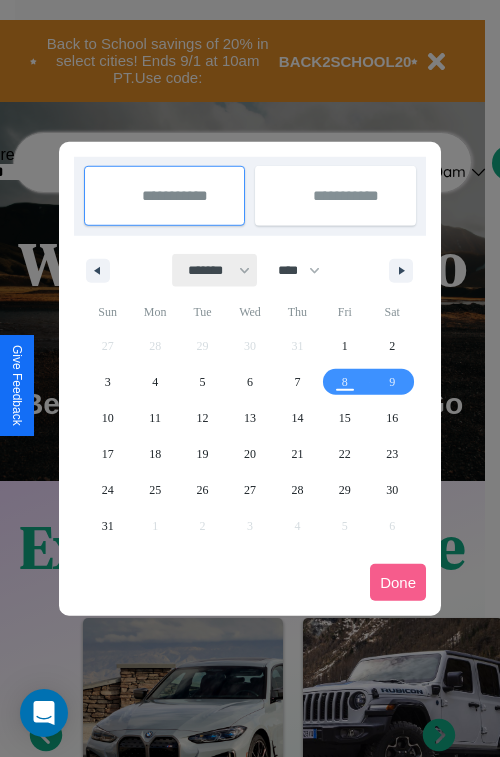 click on "******* ******** ***** ***** *** **** **** ****** ********* ******* ******** ********" at bounding box center (215, 270) 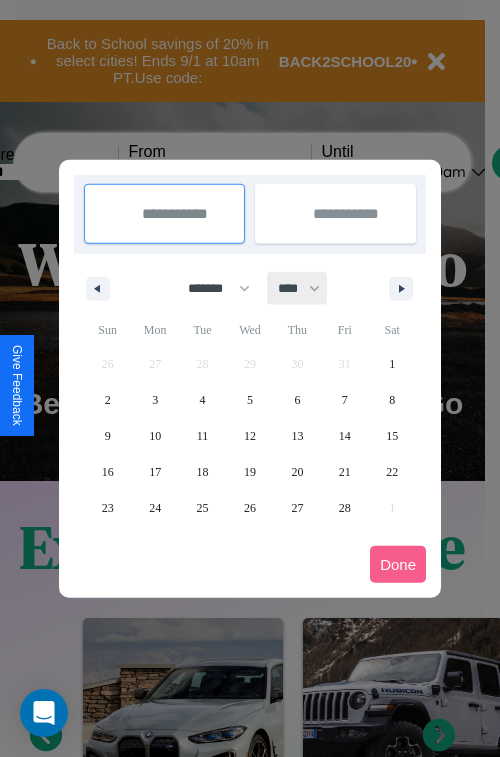 click on "**** **** **** **** **** **** **** **** **** **** **** **** **** **** **** **** **** **** **** **** **** **** **** **** **** **** **** **** **** **** **** **** **** **** **** **** **** **** **** **** **** **** **** **** **** **** **** **** **** **** **** **** **** **** **** **** **** **** **** **** **** **** **** **** **** **** **** **** **** **** **** **** **** **** **** **** **** **** **** **** **** **** **** **** **** **** **** **** **** **** **** **** **** **** **** **** **** **** **** **** **** **** **** **** **** **** **** **** **** **** **** **** **** **** **** **** **** **** **** **** ****" at bounding box center [298, 288] 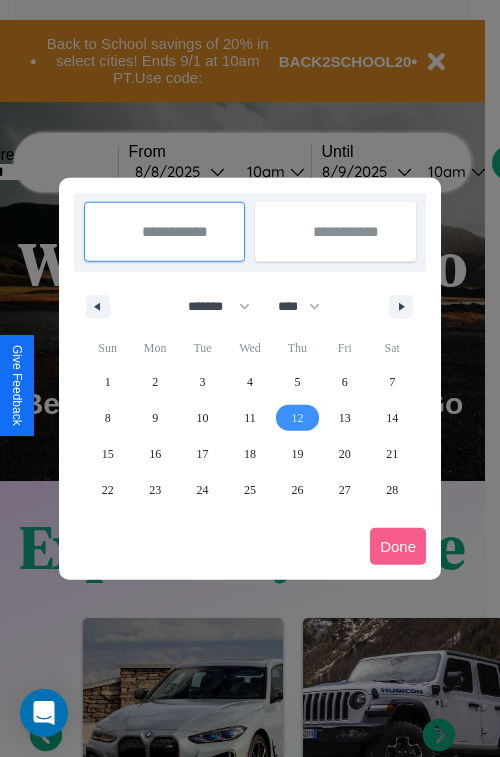 click on "12" at bounding box center [297, 418] 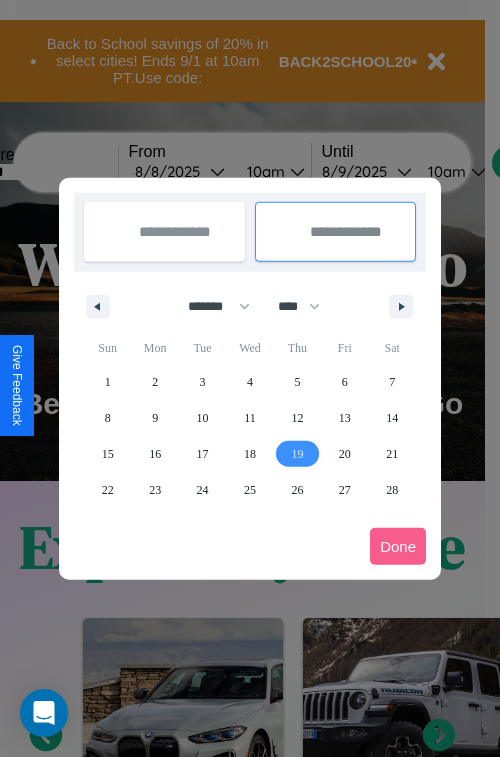 click on "19" at bounding box center [297, 454] 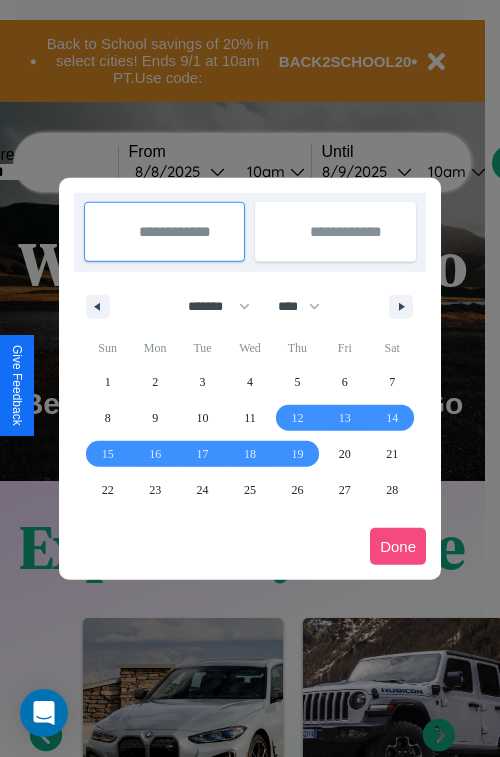 click on "Done" at bounding box center [398, 546] 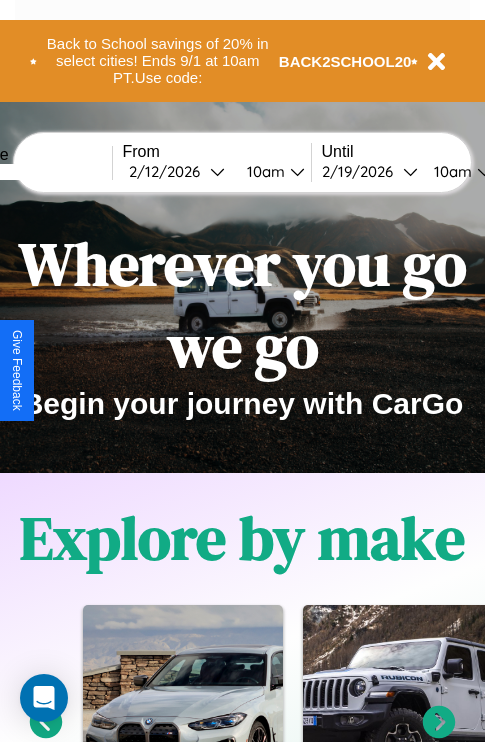 scroll, scrollTop: 0, scrollLeft: 74, axis: horizontal 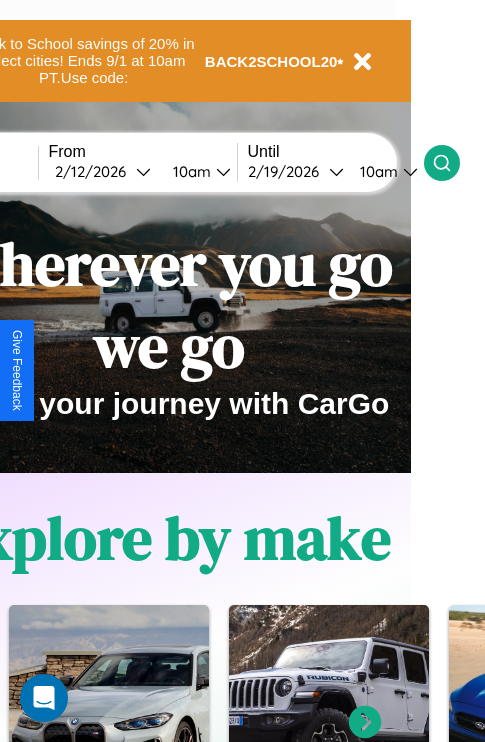 click 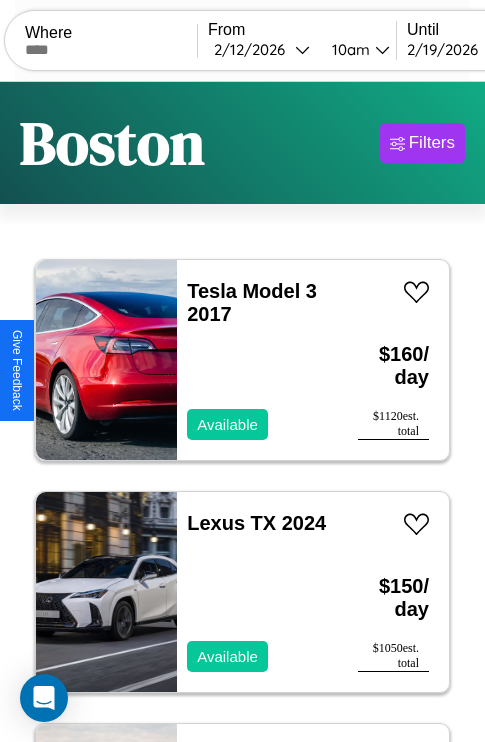 scroll, scrollTop: 89, scrollLeft: 0, axis: vertical 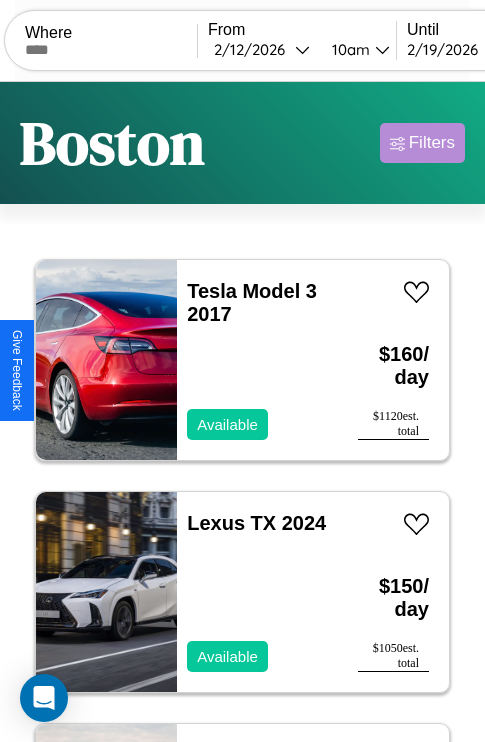 click on "Filters" at bounding box center (432, 143) 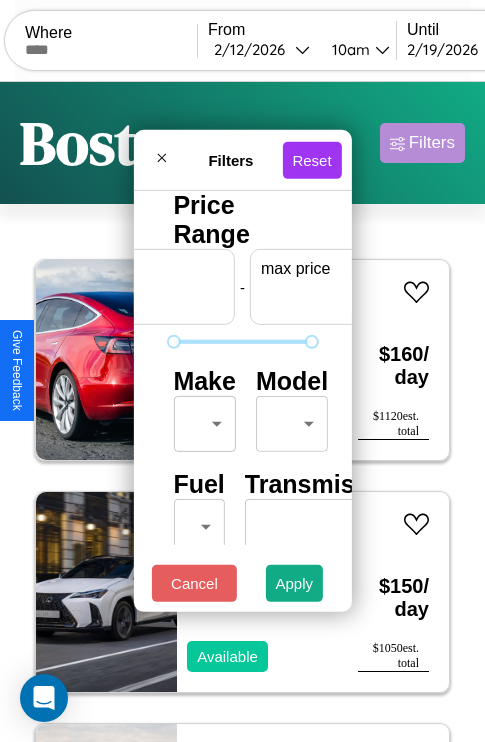 scroll, scrollTop: 0, scrollLeft: 124, axis: horizontal 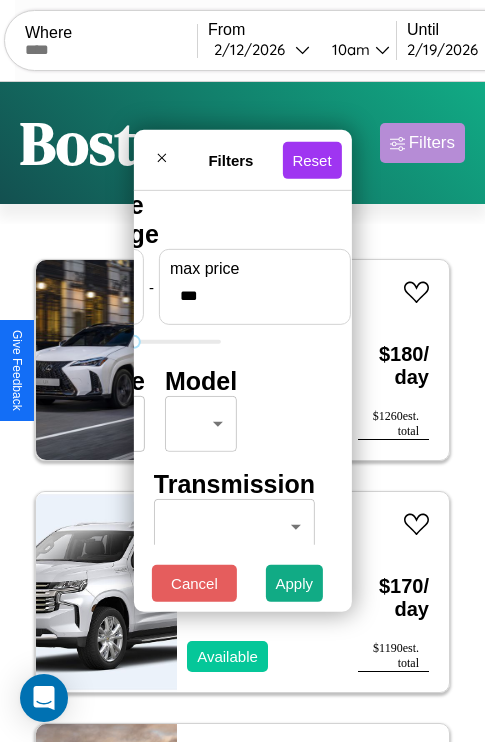 type on "***" 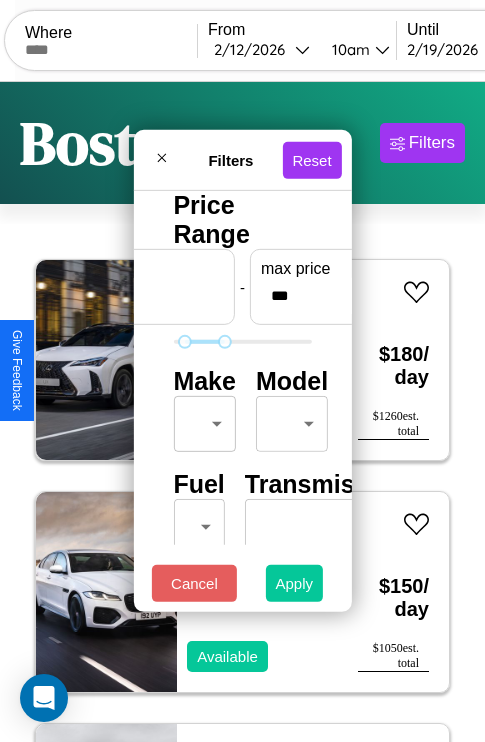 type on "**" 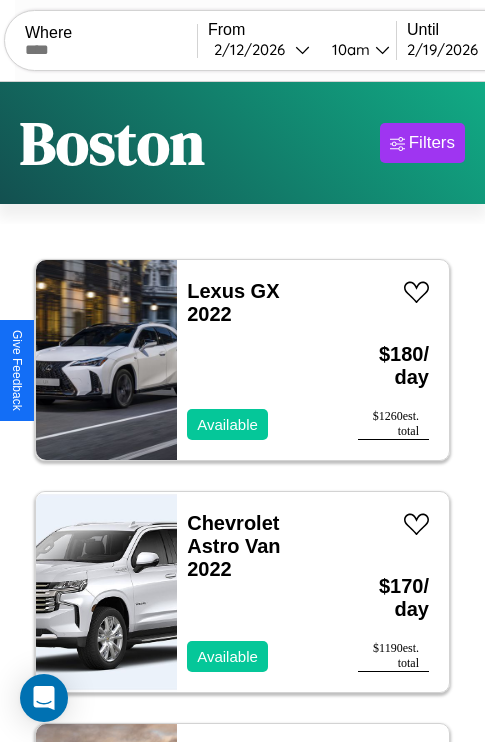 scroll, scrollTop: 95, scrollLeft: 0, axis: vertical 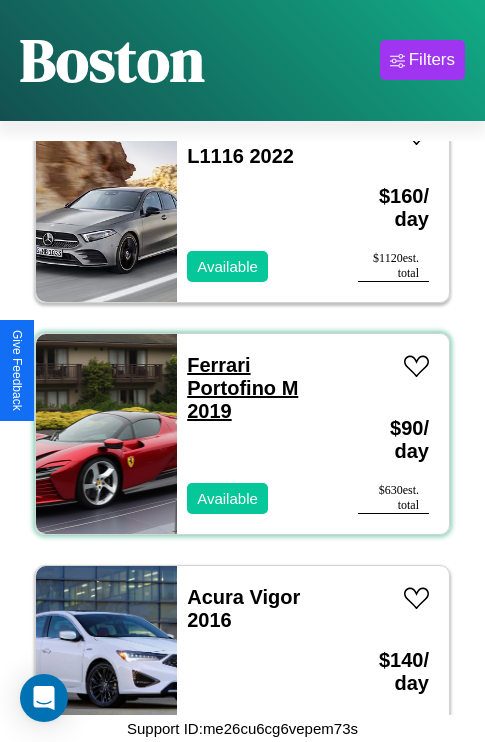 click on "Ferrari   Portofino M   2019" at bounding box center (242, 388) 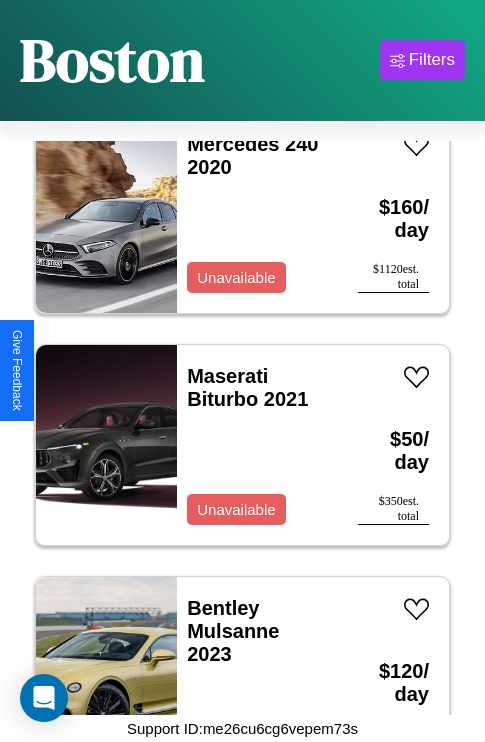 scroll, scrollTop: 8659, scrollLeft: 0, axis: vertical 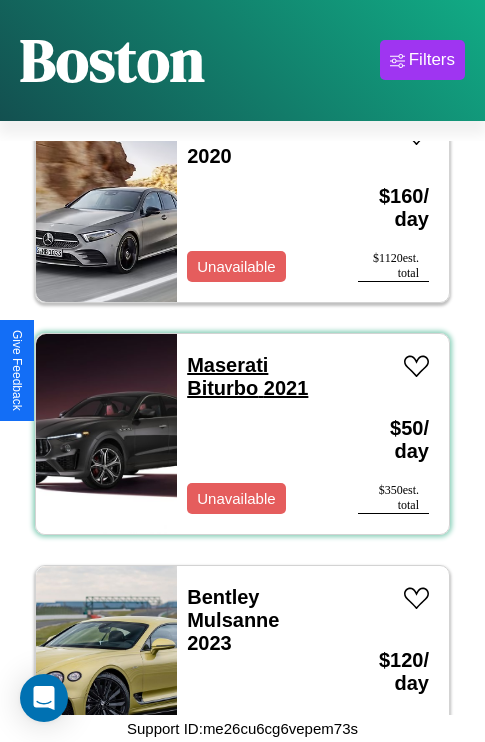 click on "Maserati   Biturbo   2021" at bounding box center (247, 376) 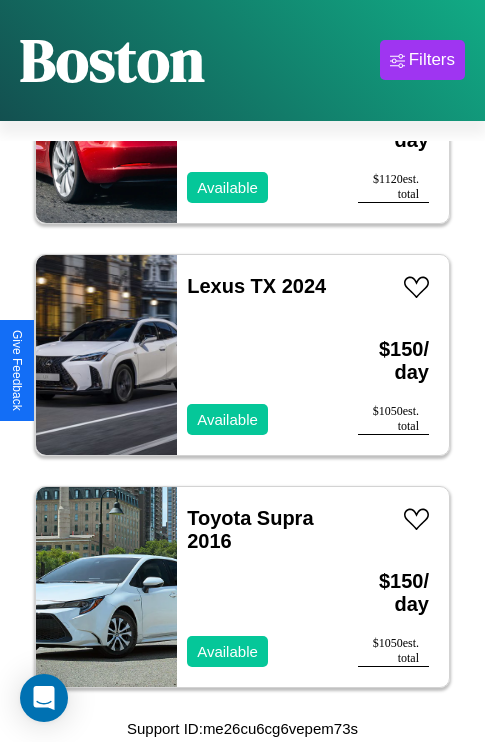 scroll, scrollTop: 771, scrollLeft: 0, axis: vertical 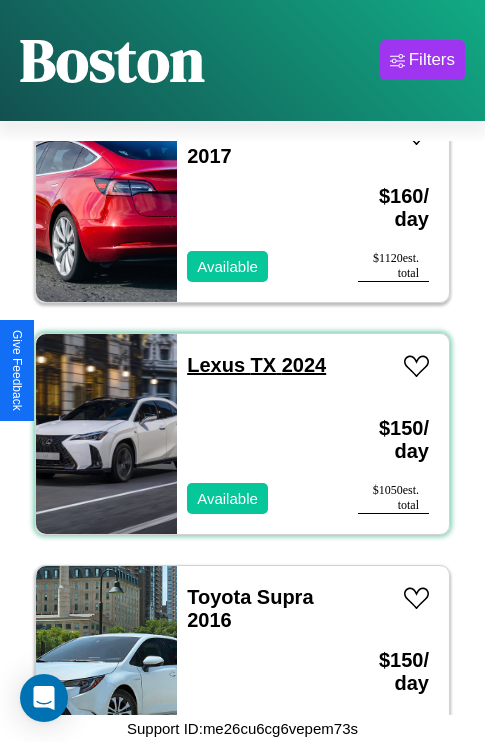 click on "Lexus   TX   2024" at bounding box center (256, 365) 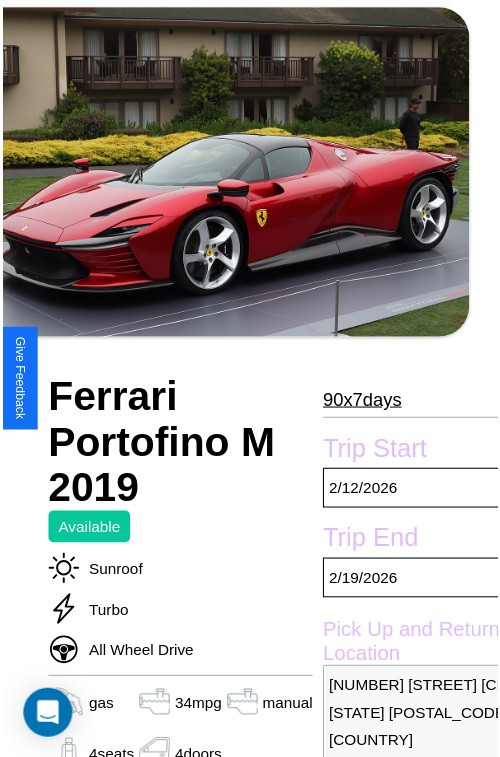 scroll, scrollTop: 180, scrollLeft: 68, axis: both 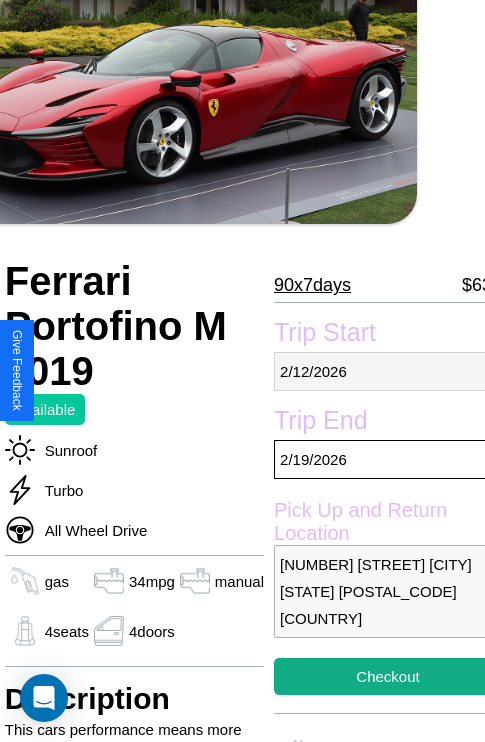 click on "2 / 12 / 2026" at bounding box center [388, 371] 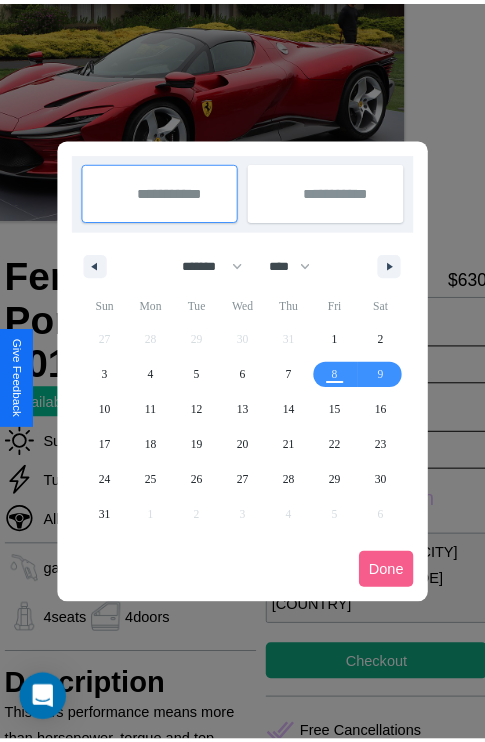 scroll, scrollTop: 0, scrollLeft: 68, axis: horizontal 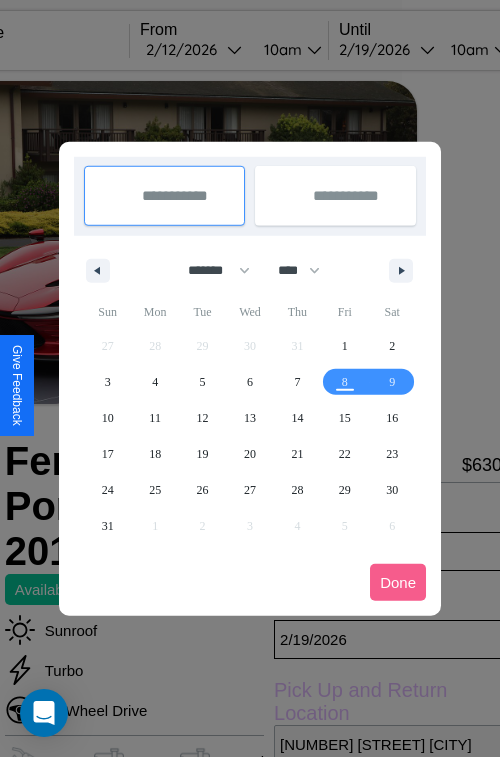 click at bounding box center [250, 378] 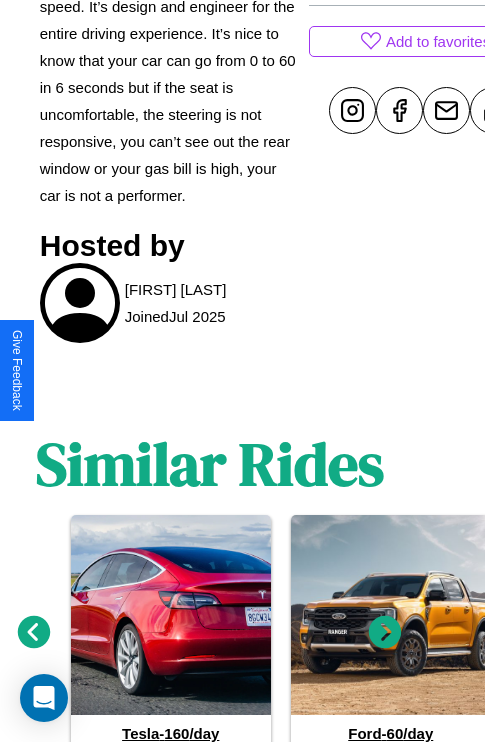 scroll, scrollTop: 1034, scrollLeft: 30, axis: both 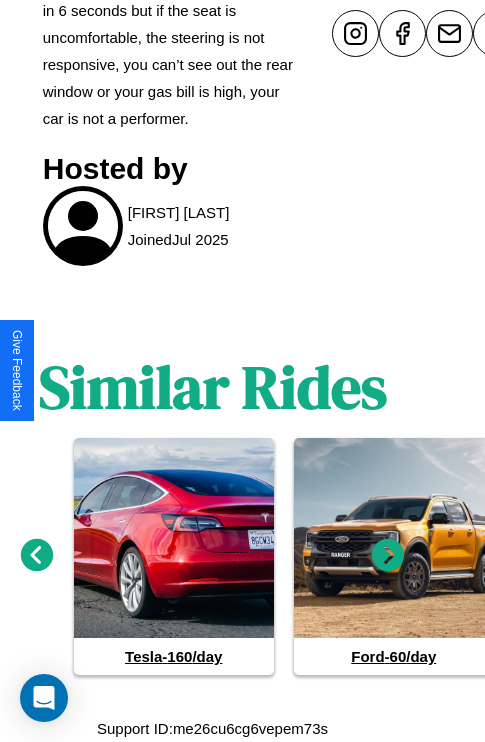 click 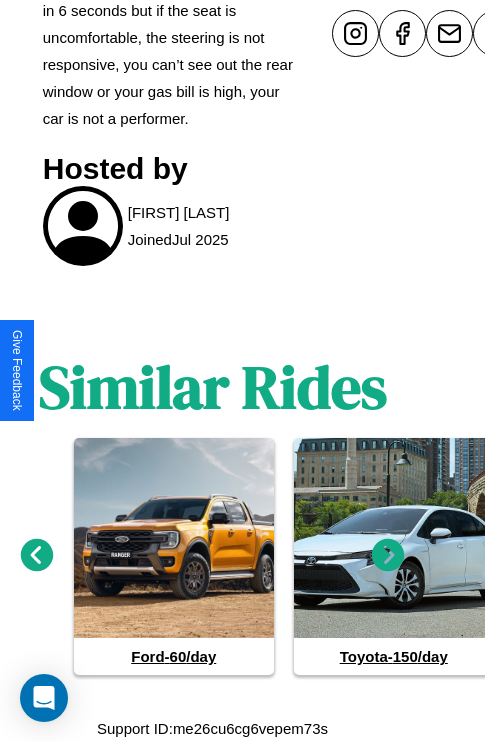 click 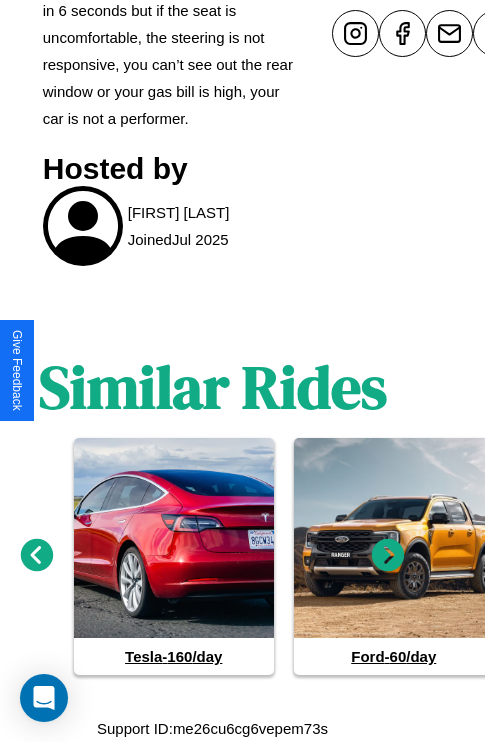 click 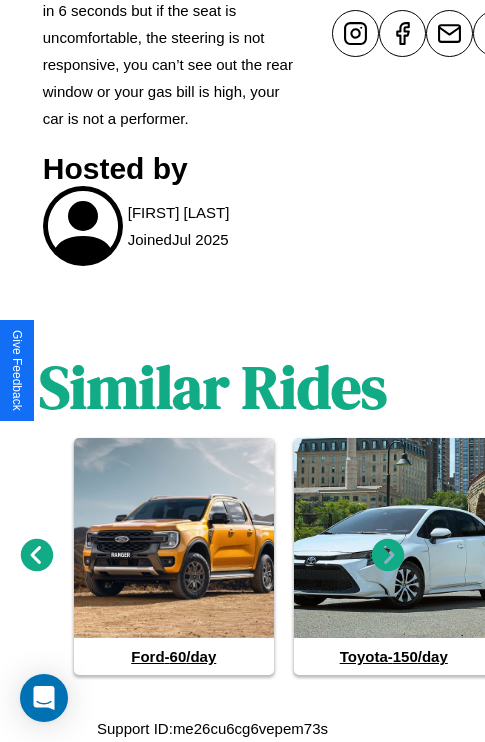 click 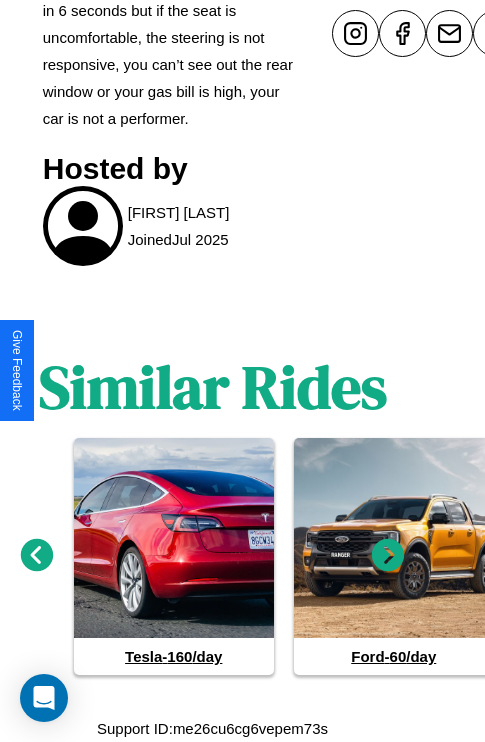 click 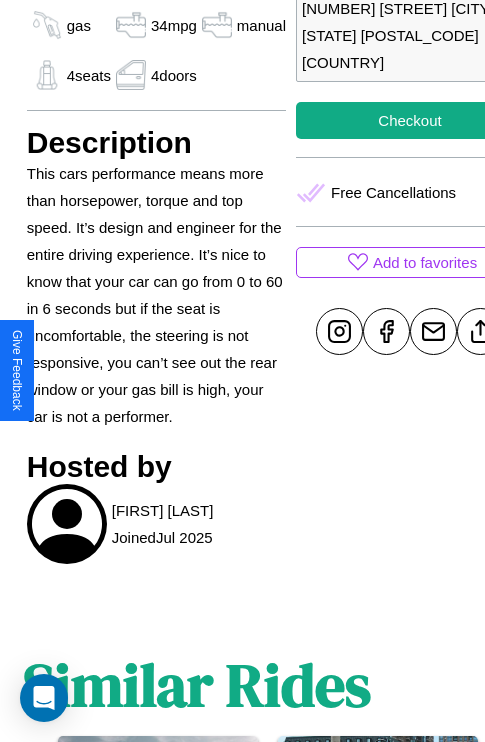 scroll, scrollTop: 696, scrollLeft: 48, axis: both 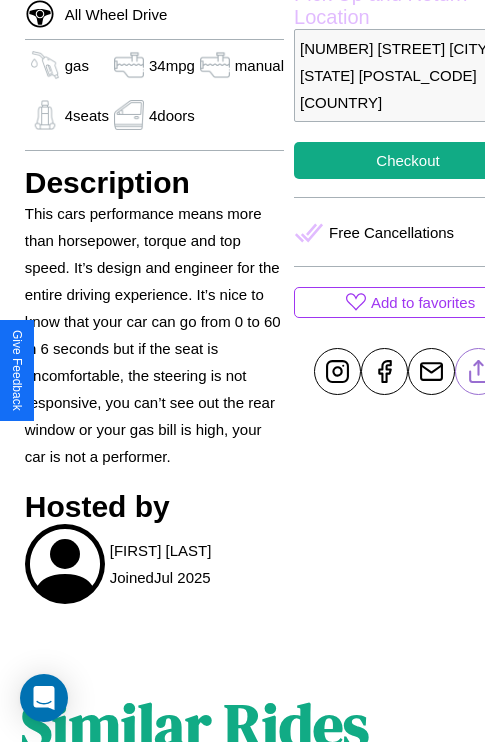 click 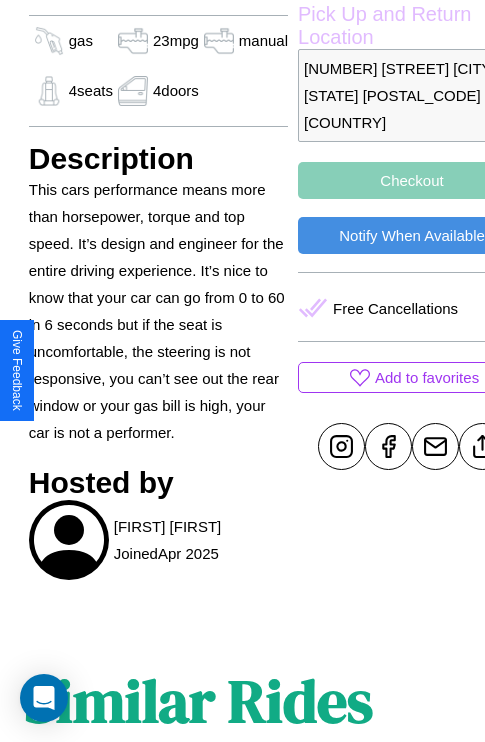 scroll, scrollTop: 789, scrollLeft: 48, axis: both 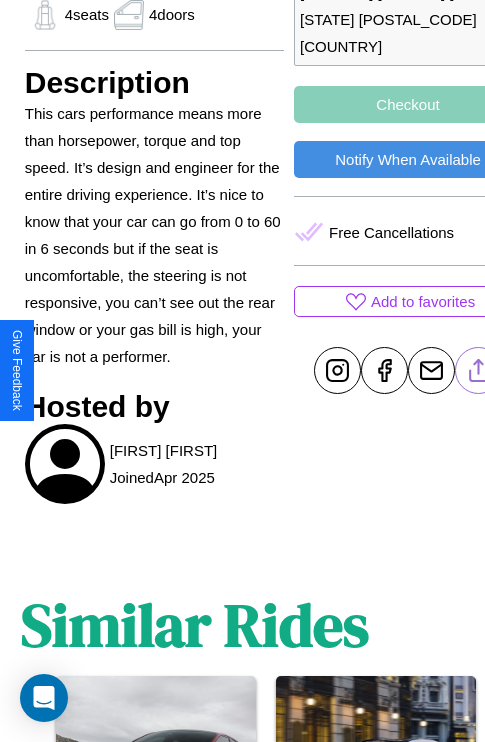 click 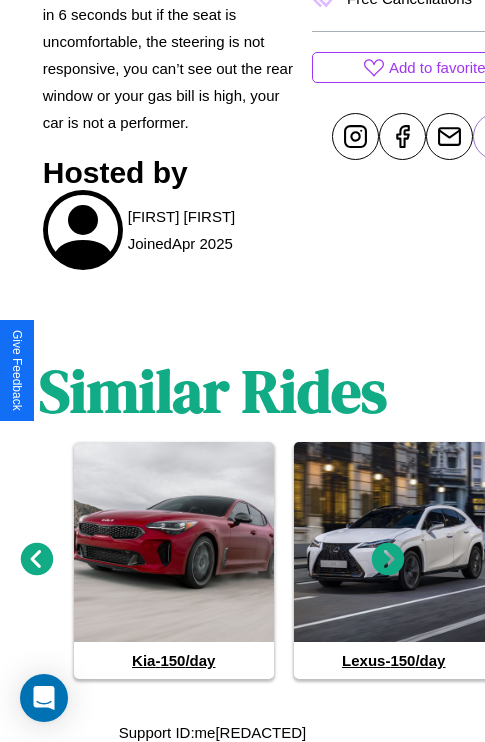 scroll, scrollTop: 1027, scrollLeft: 30, axis: both 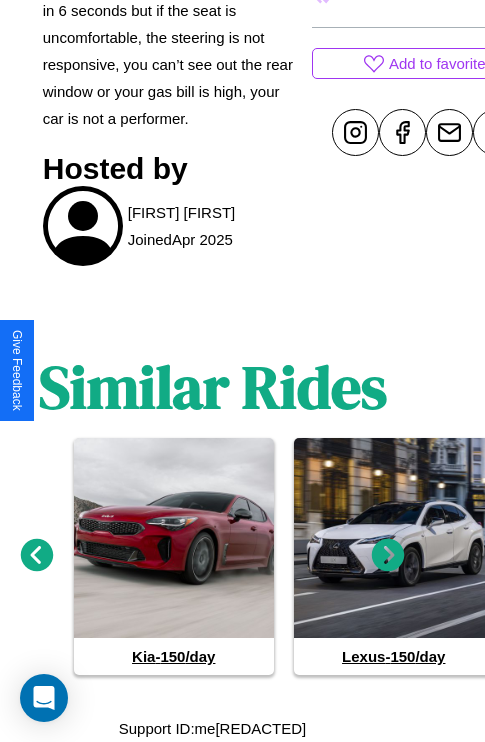 click 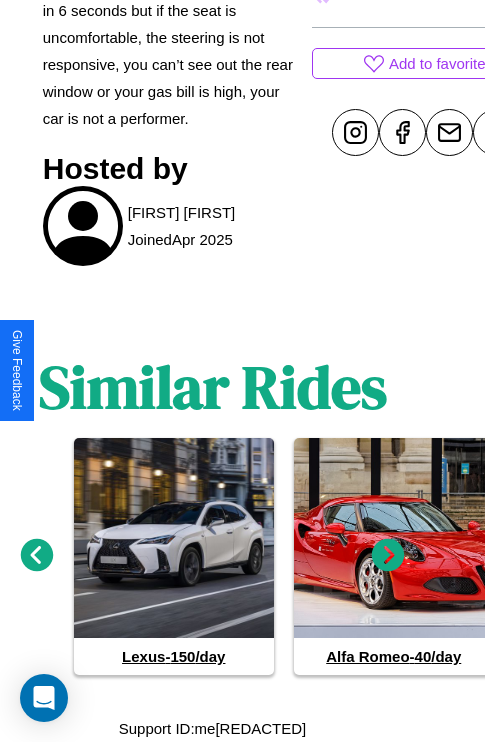 click 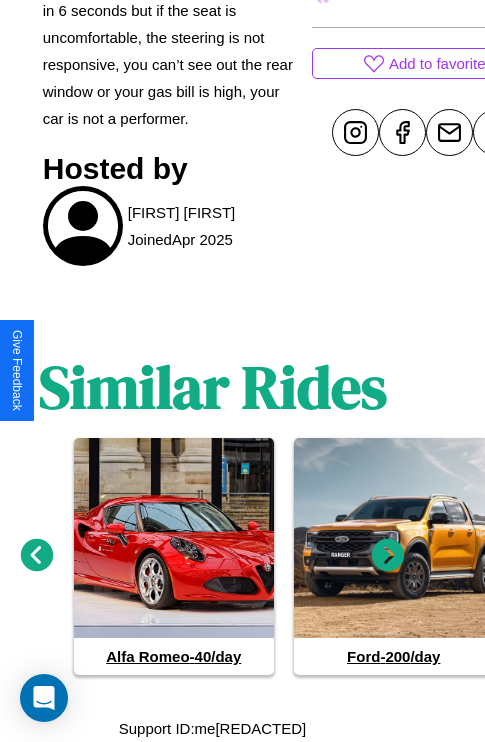click 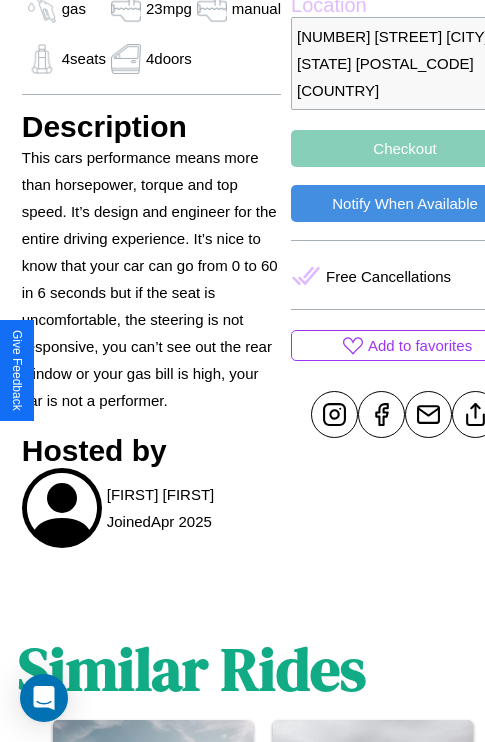 scroll, scrollTop: 523, scrollLeft: 68, axis: both 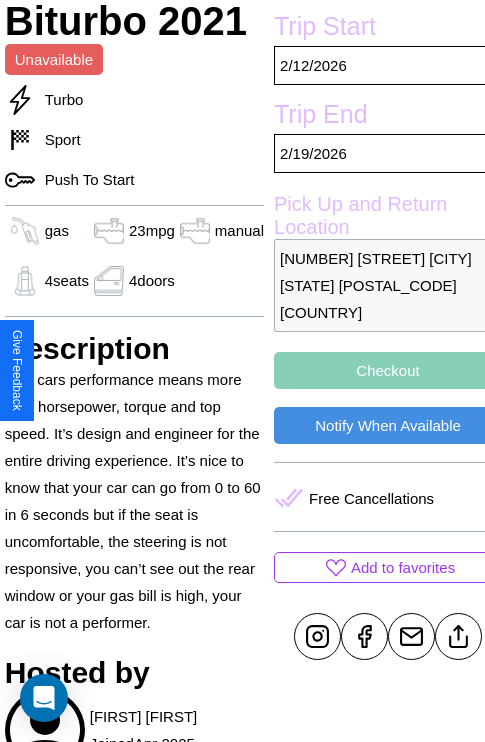 click on "Checkout" at bounding box center [388, 370] 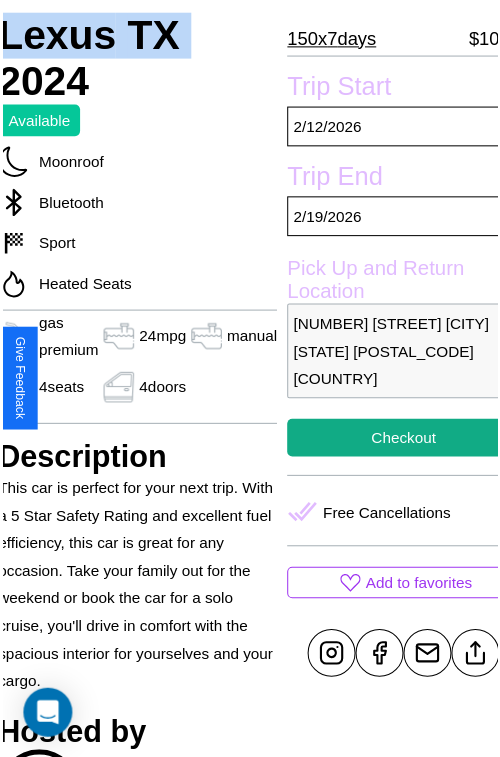 scroll, scrollTop: 526, scrollLeft: 91, axis: both 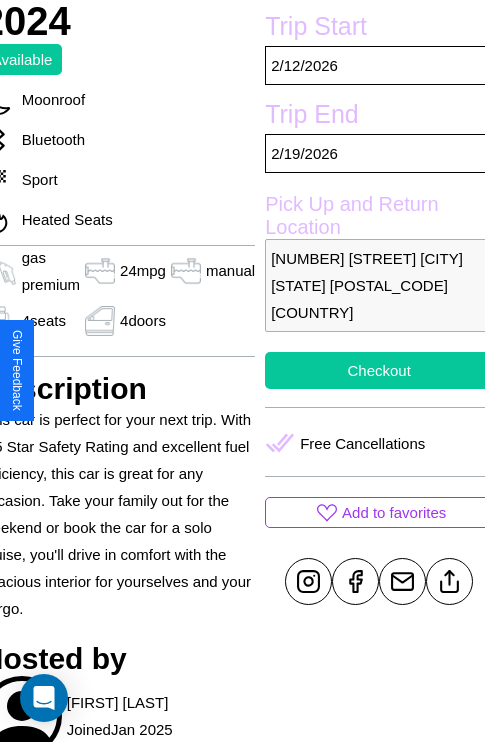 click on "Checkout" at bounding box center [379, 370] 